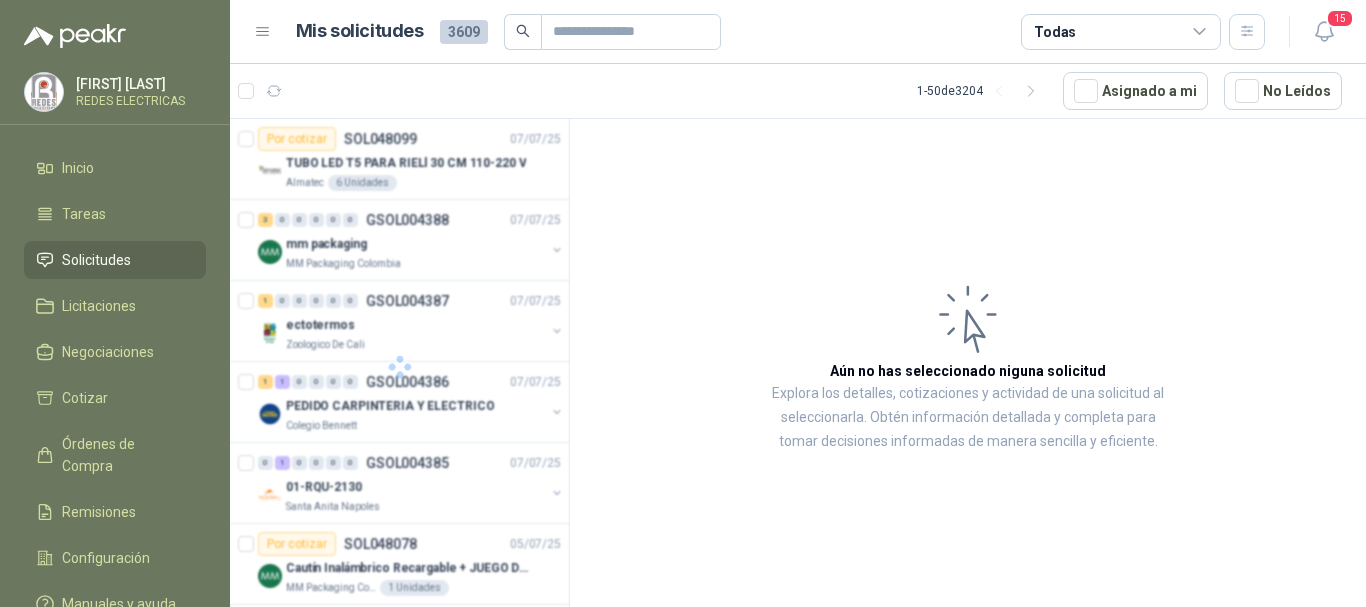 scroll, scrollTop: 0, scrollLeft: 0, axis: both 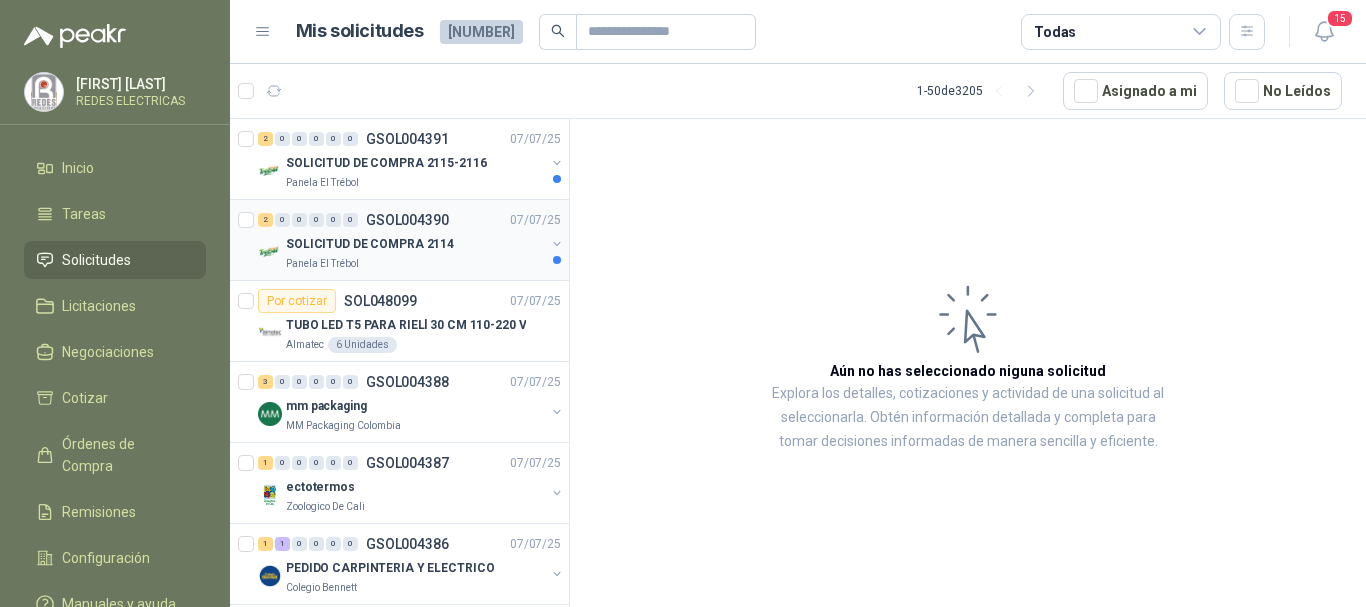 click on "2   0   0   0   0   0   GSOL004390 [DATE]" at bounding box center [411, 220] 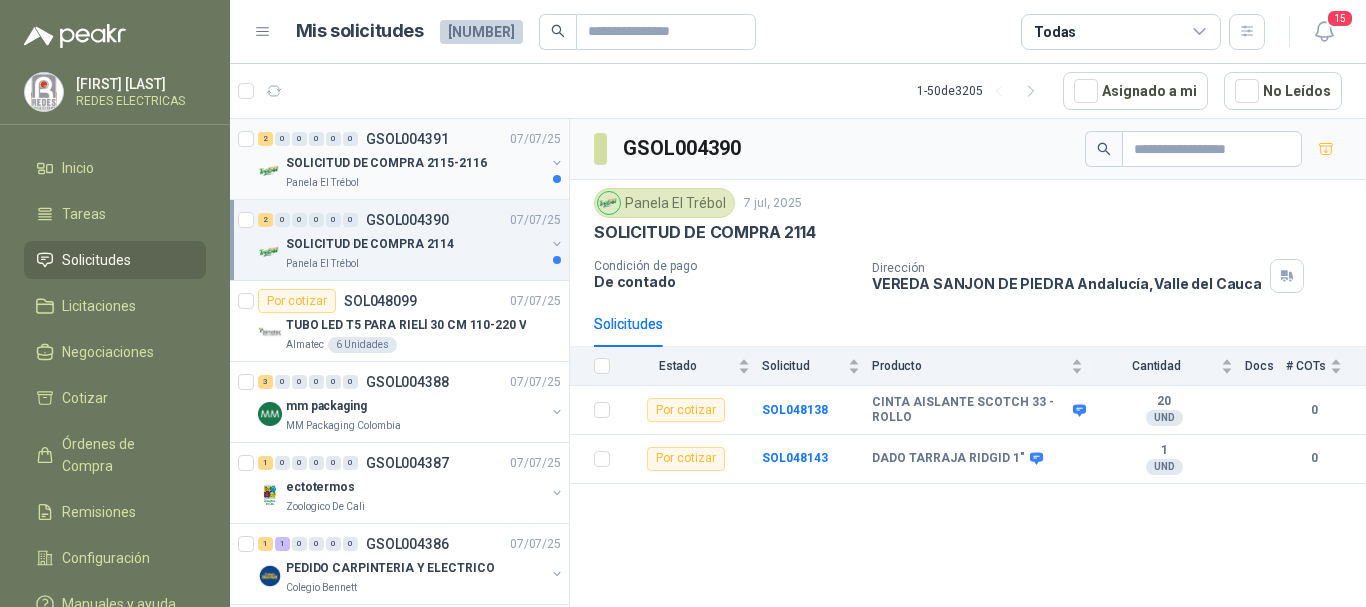 click on "2   0   0   0   0   0   GSOL004391 [DATE]" at bounding box center [411, 139] 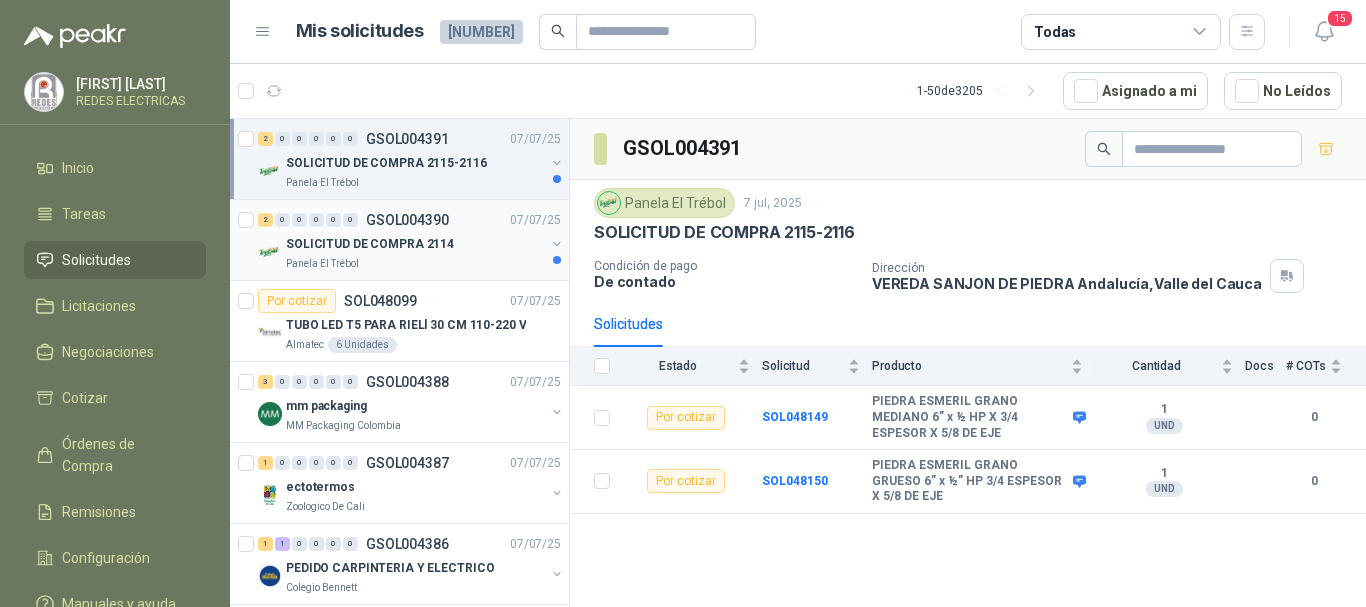 click on "SOLICITUD DE COMPRA 2114" at bounding box center [415, 244] 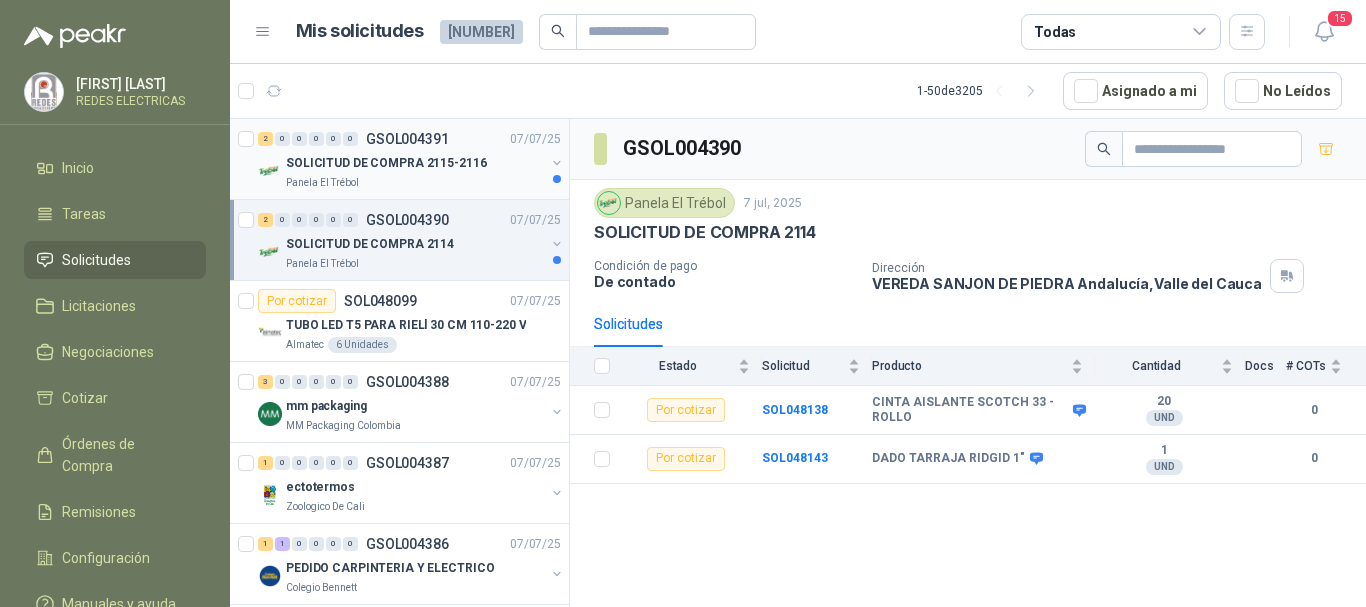 click on "SOLICITUD DE COMPRA 2115-2116" at bounding box center (386, 163) 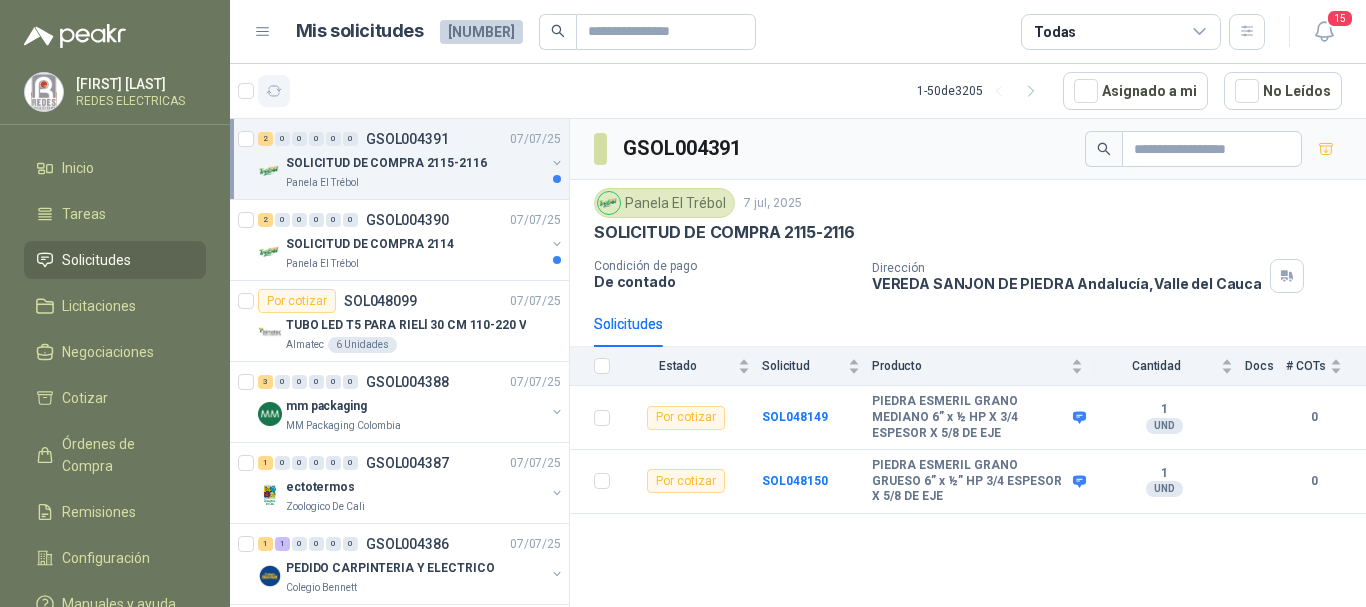 click at bounding box center [274, 91] 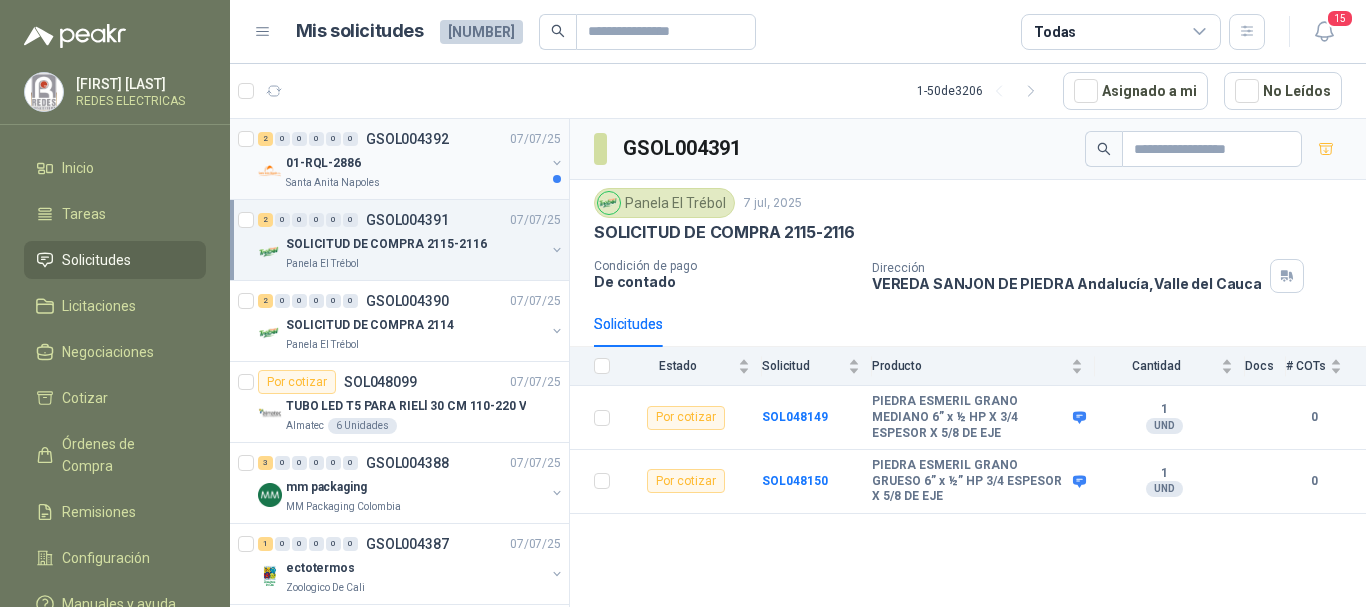 click on "01-RQL-2886" at bounding box center (415, 163) 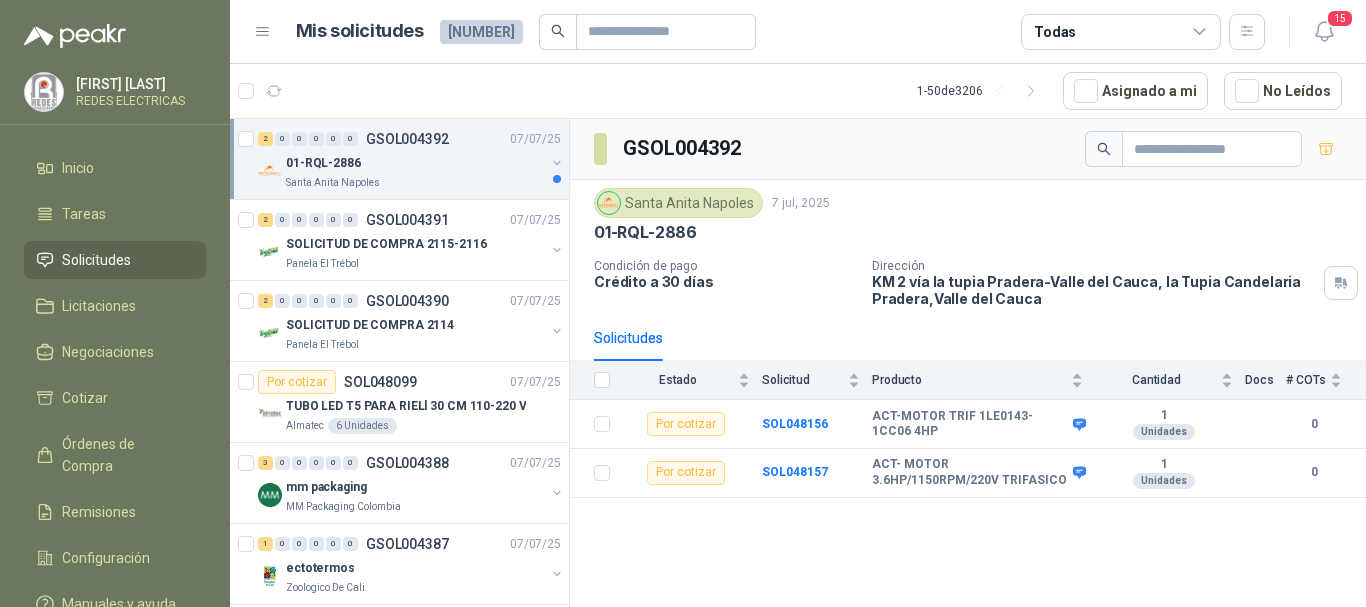 click at bounding box center [557, 163] 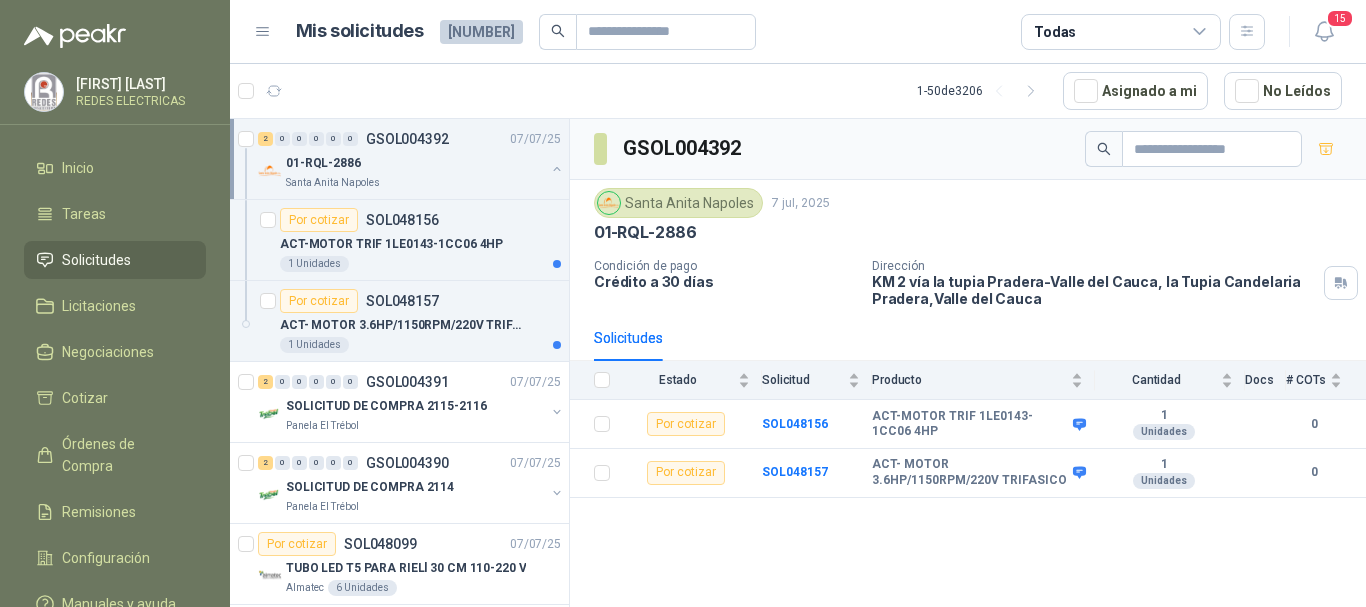 click at bounding box center [557, 169] 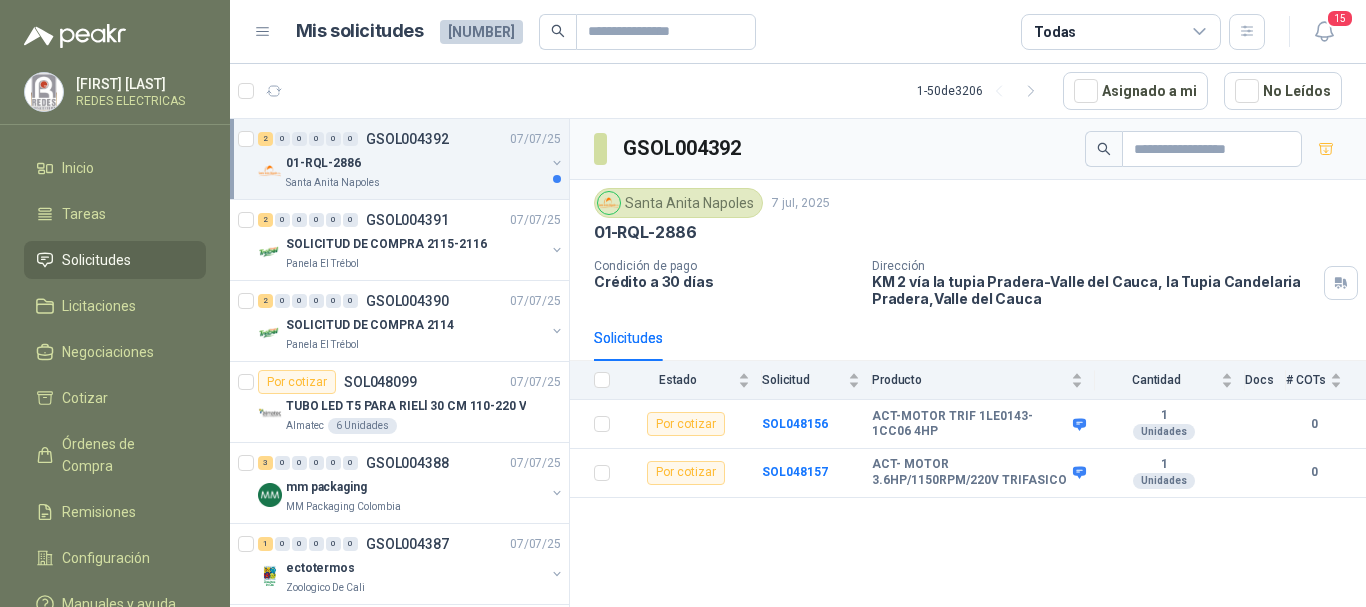 click at bounding box center (557, 163) 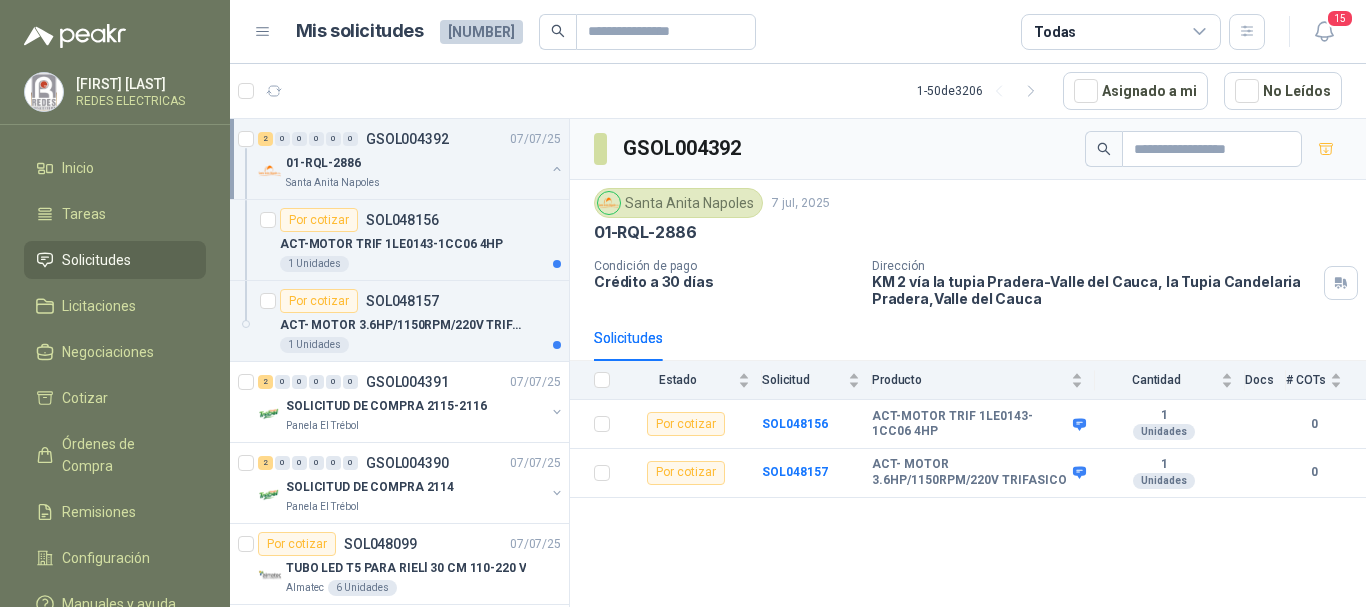 click at bounding box center [557, 169] 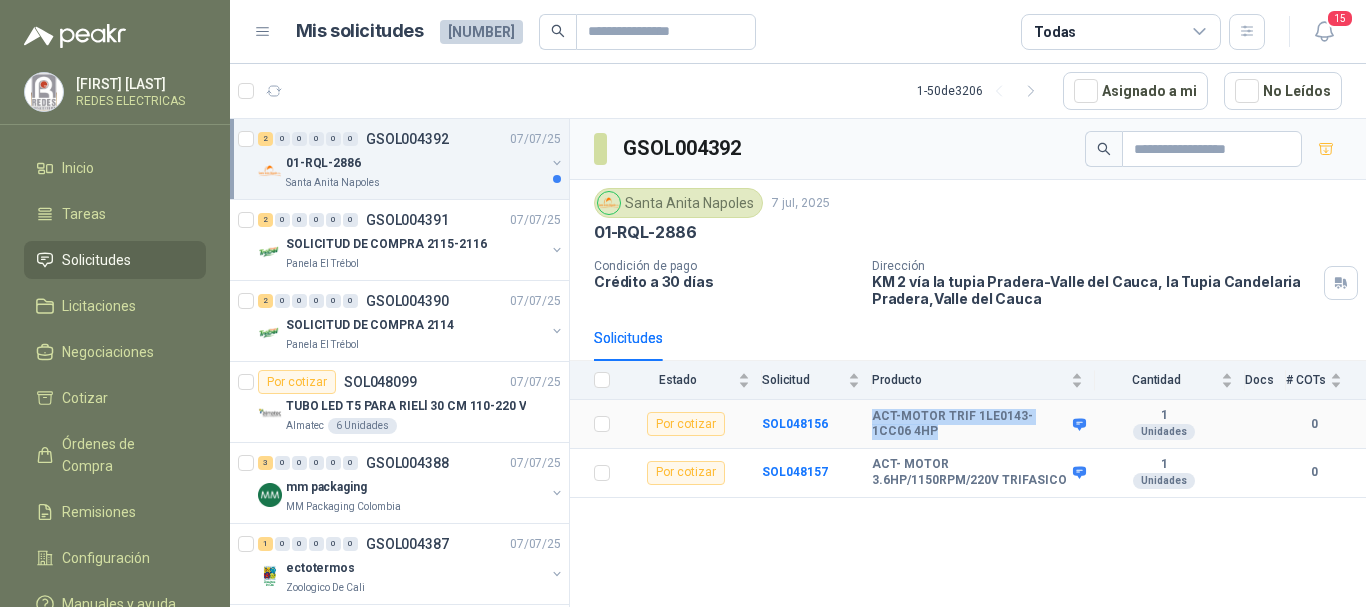 drag, startPoint x: 873, startPoint y: 415, endPoint x: 917, endPoint y: 434, distance: 47.92703 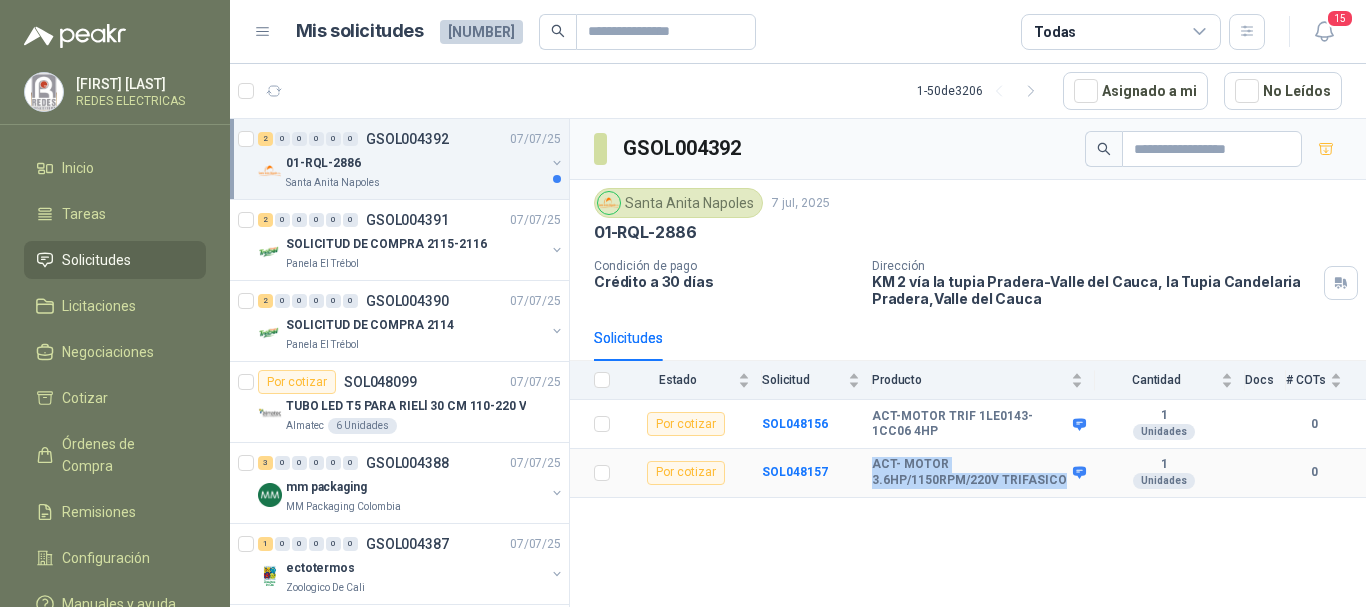 drag, startPoint x: 875, startPoint y: 463, endPoint x: 1067, endPoint y: 479, distance: 192.66551 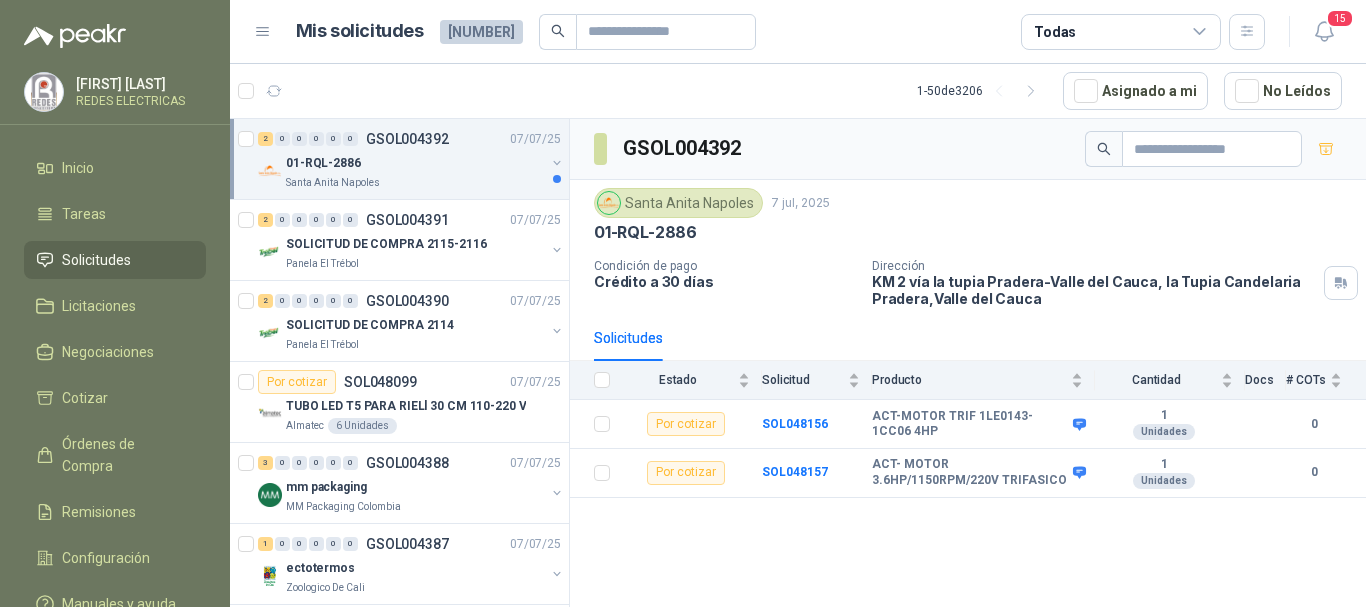 click on "01-RQL-2886" at bounding box center [968, 232] 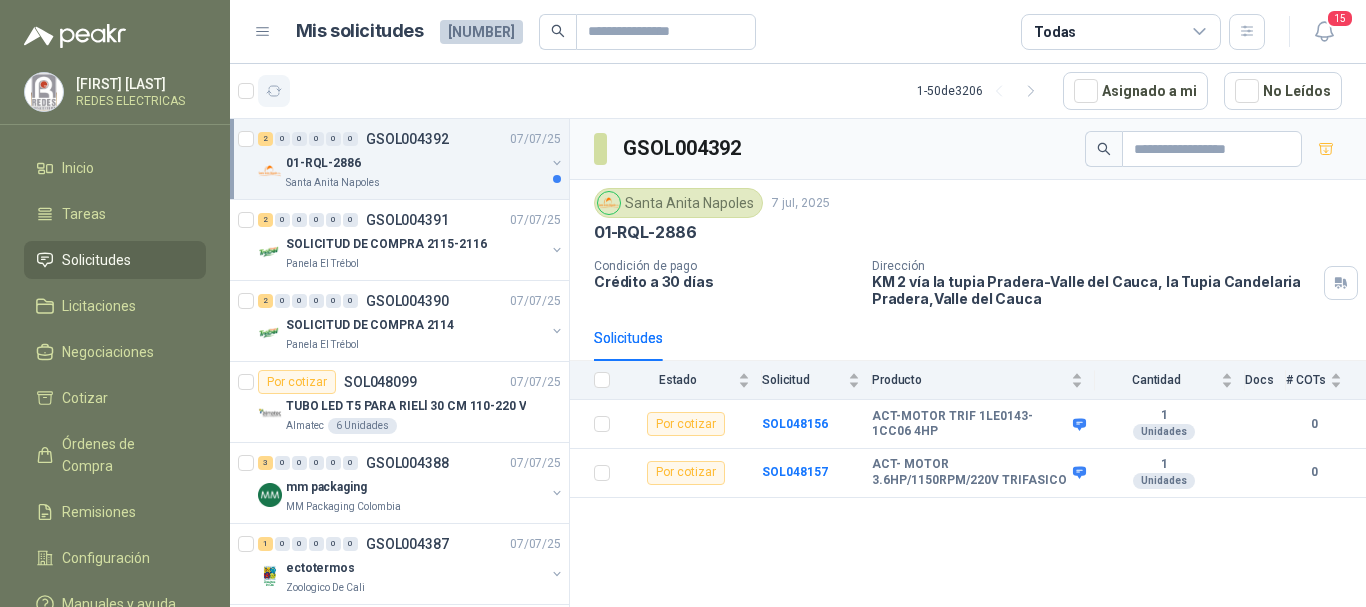 click at bounding box center [274, 91] 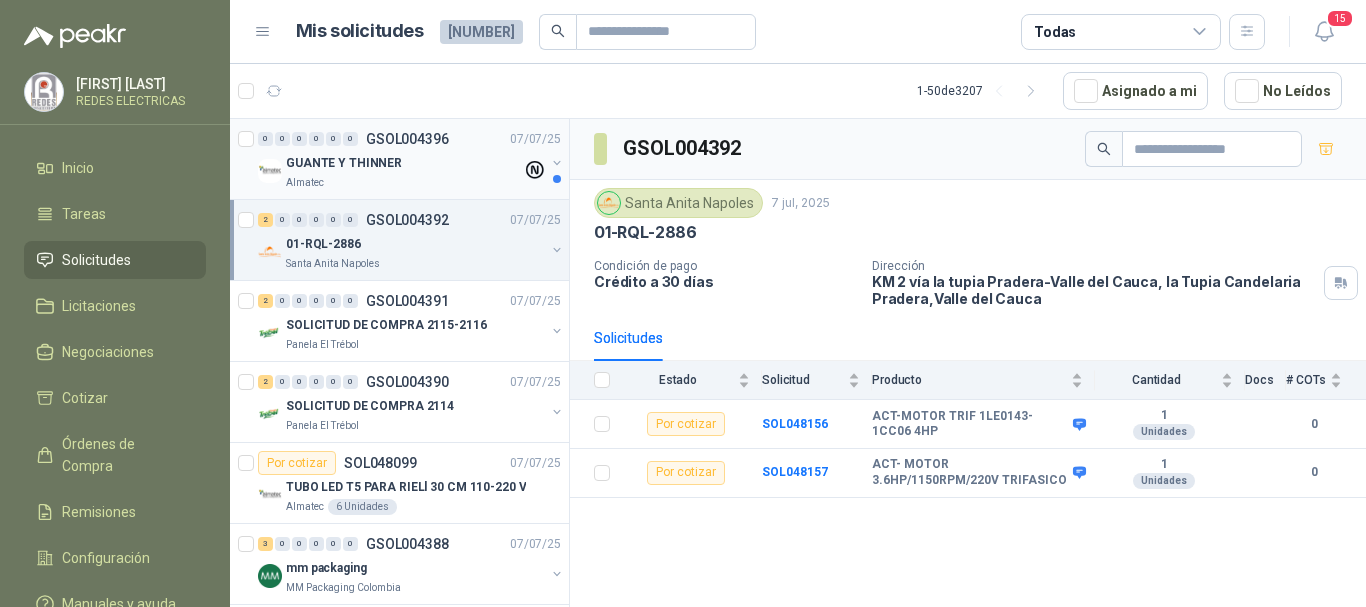 click on "GUANTE Y THINNER" at bounding box center [344, 163] 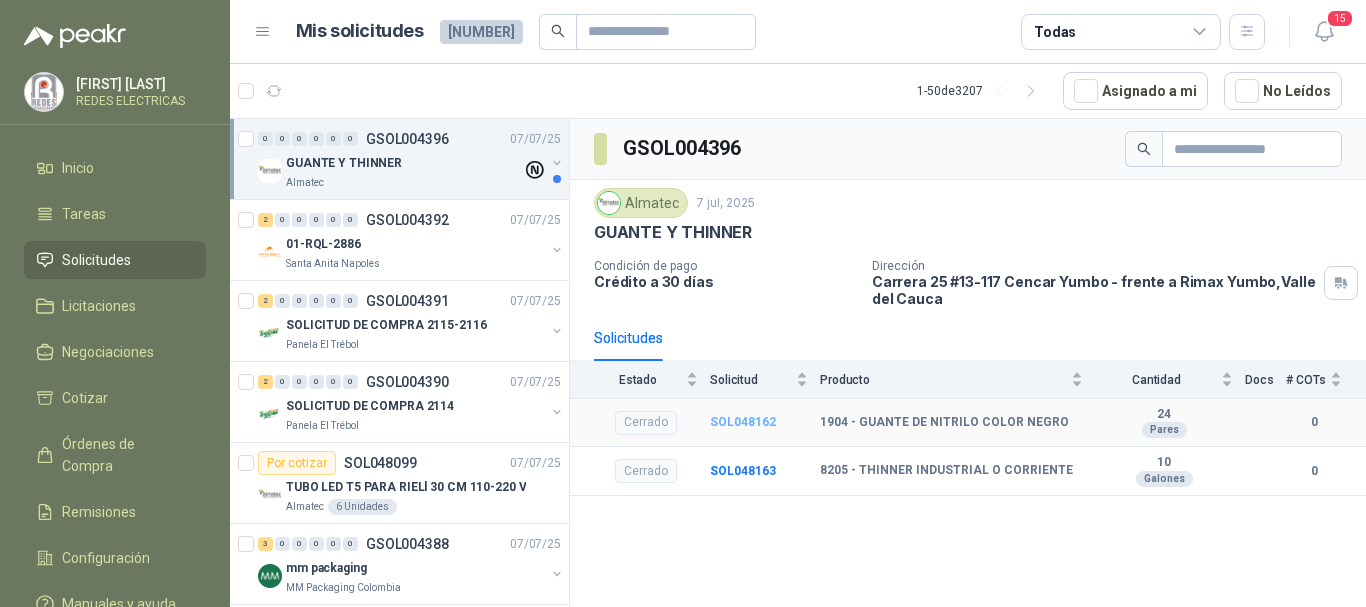 click on "SOL048162" at bounding box center [743, 422] 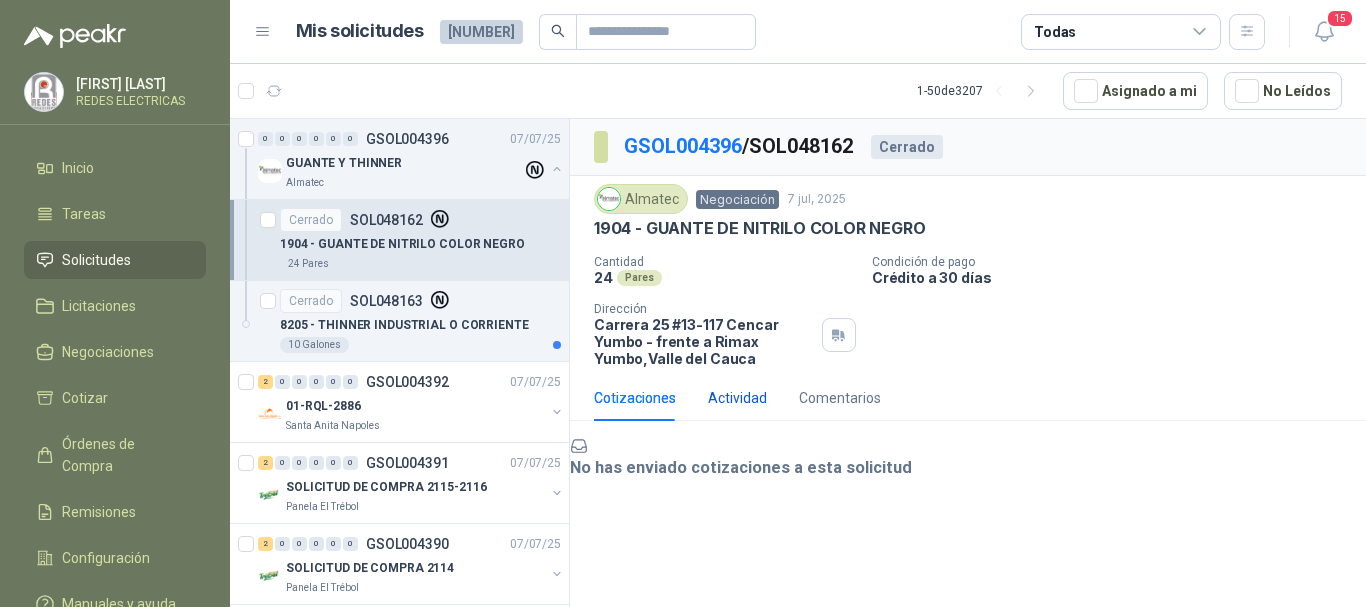 click on "Actividad" at bounding box center [737, 398] 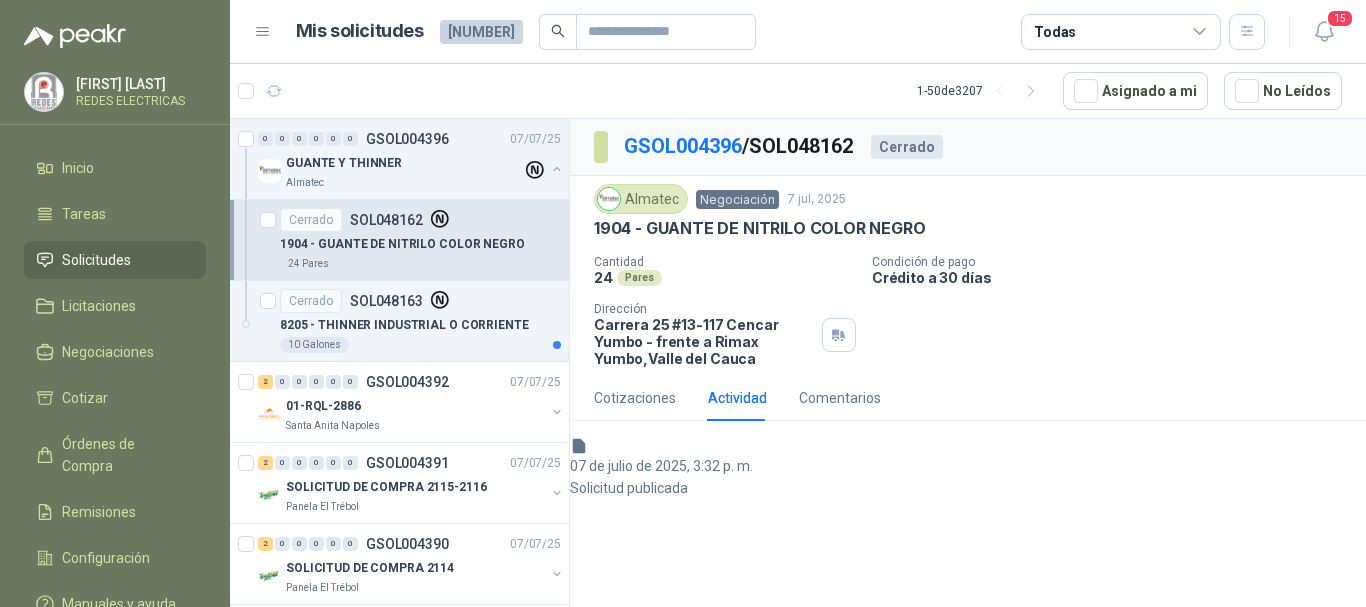 click on "Solicitud publicada" at bounding box center (968, 488) 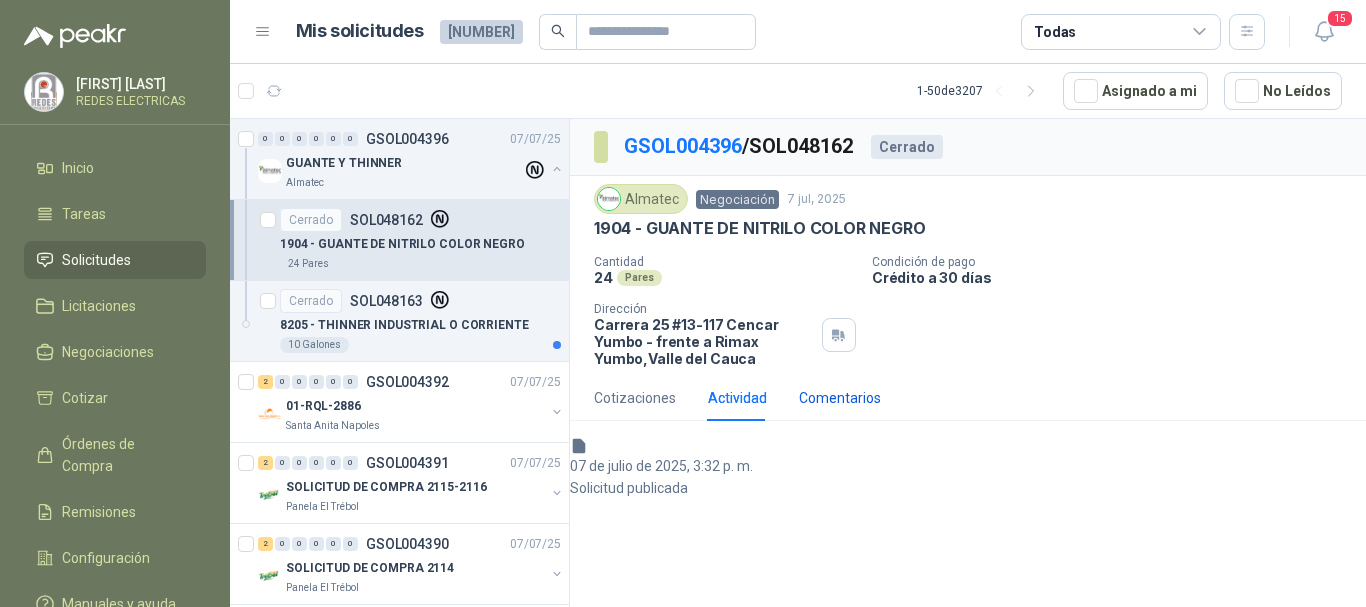 click on "Comentarios" at bounding box center [840, 398] 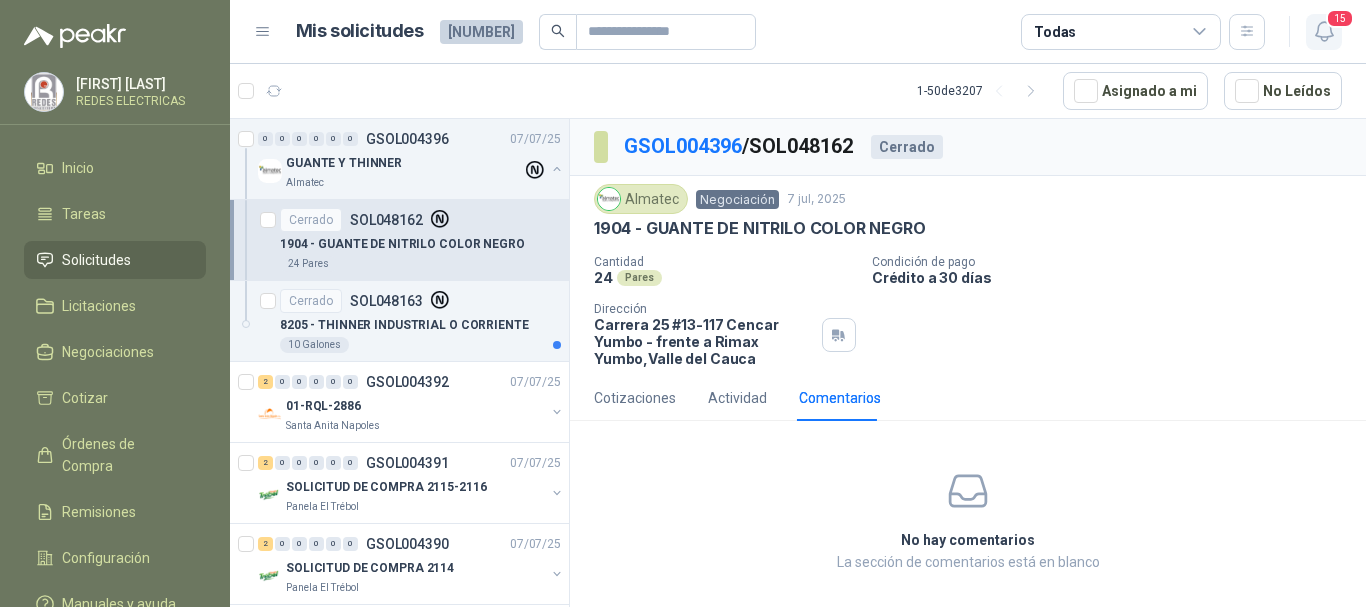 click on "15" at bounding box center [1340, 18] 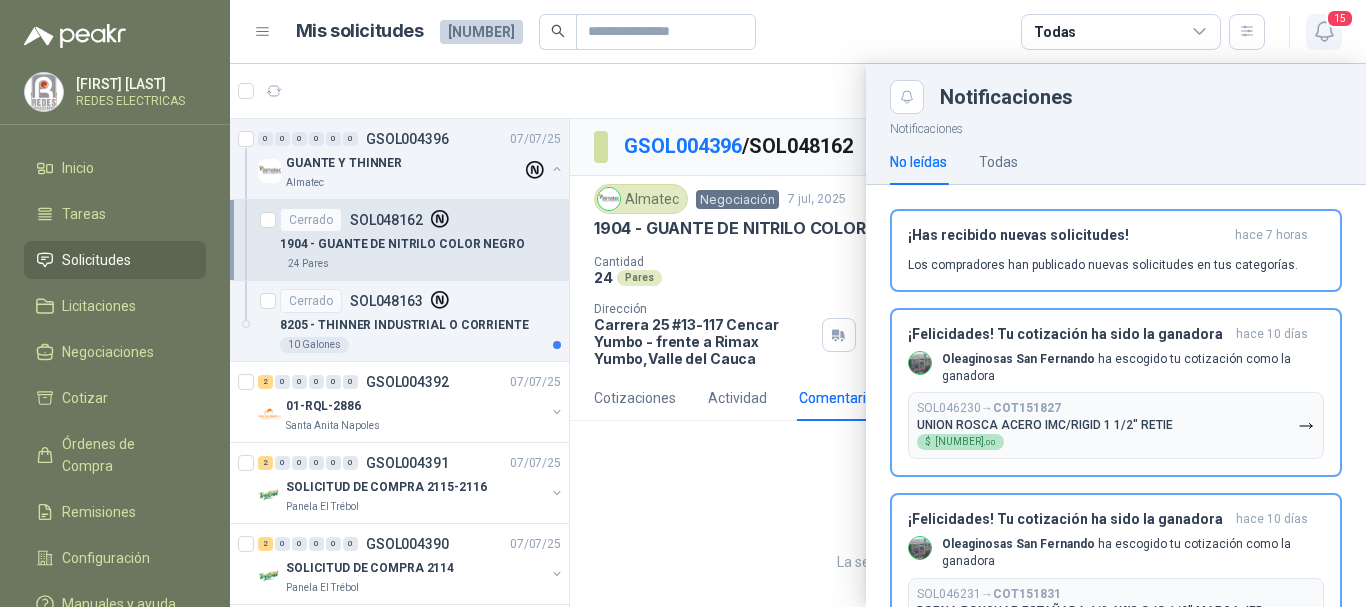 click on "15" at bounding box center [1340, 18] 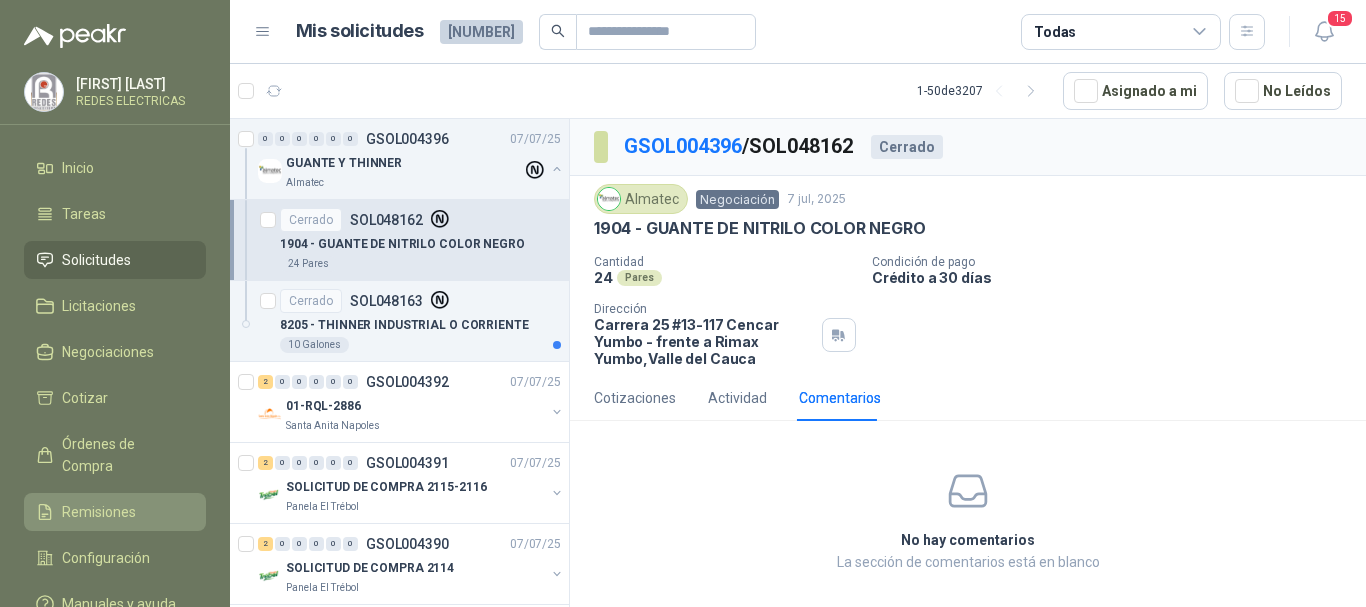 click on "Remisiones" at bounding box center [99, 512] 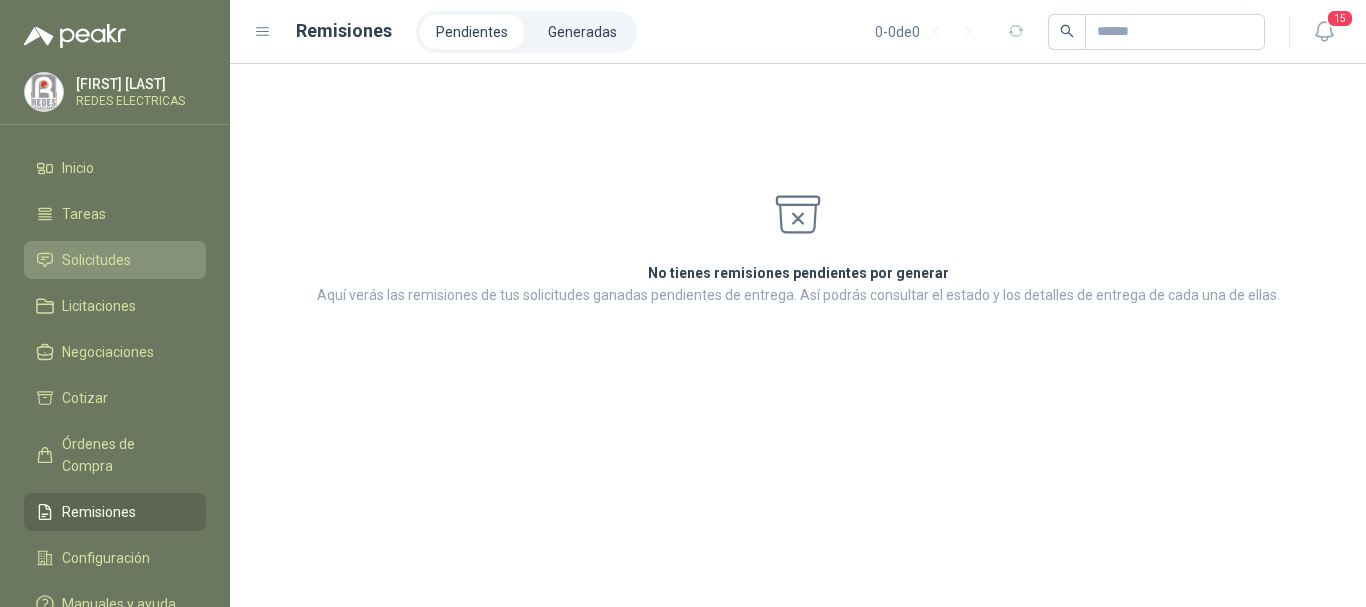click on "Solicitudes" at bounding box center [115, 260] 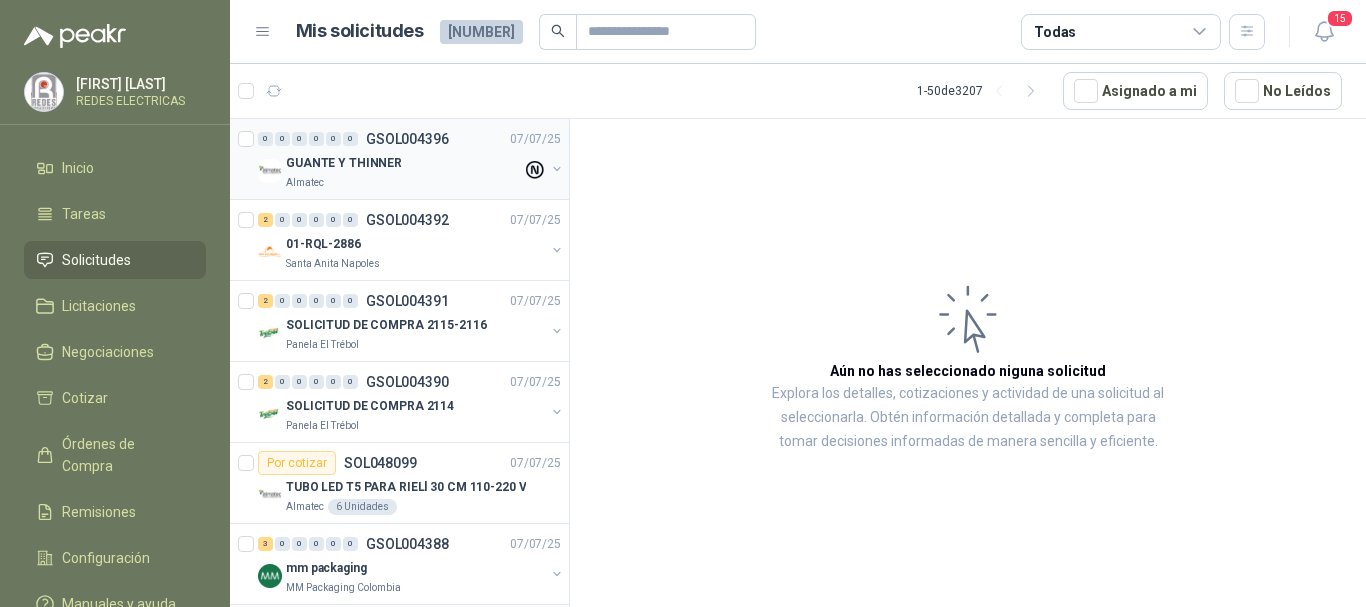 click on "GUANTE Y THINNER" at bounding box center (404, 163) 